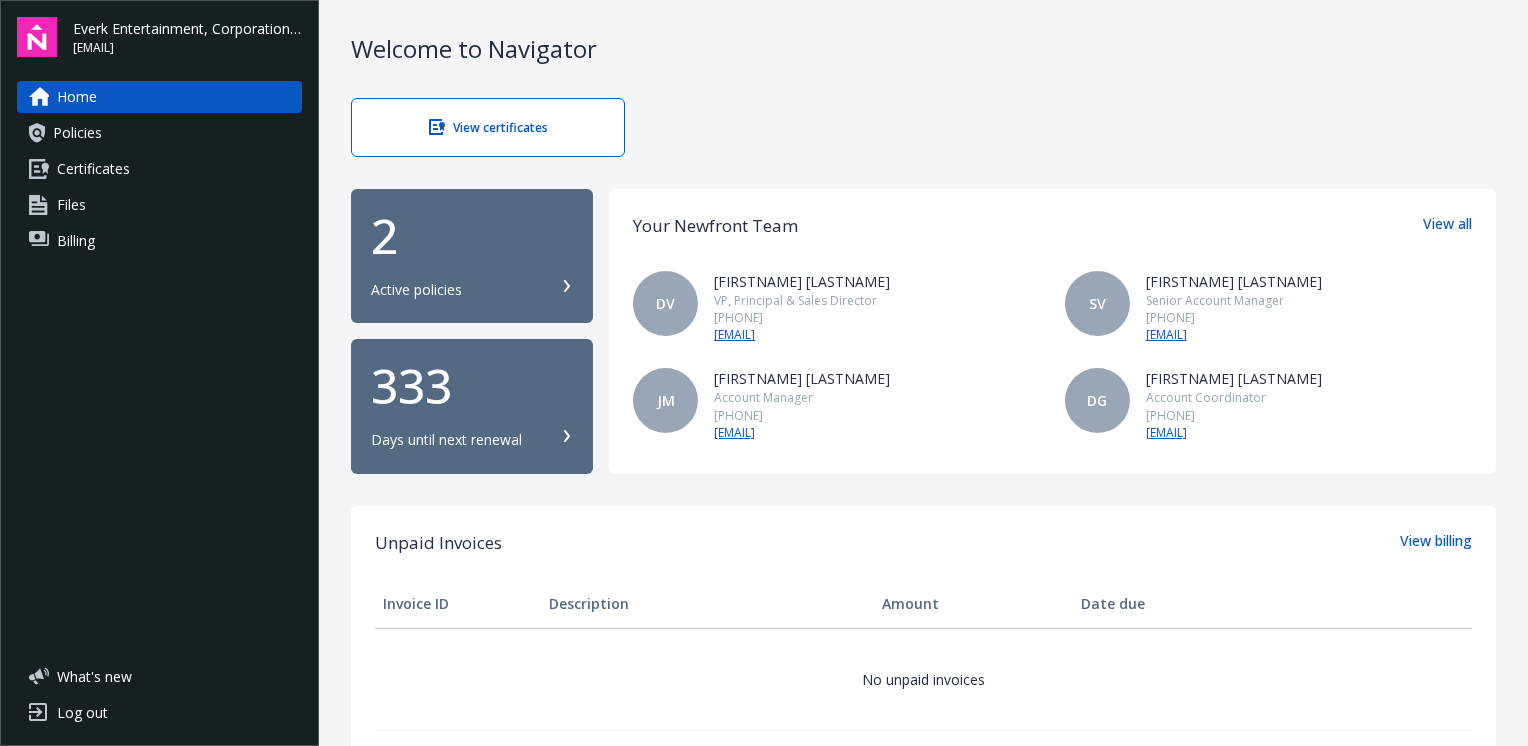 scroll, scrollTop: 0, scrollLeft: 0, axis: both 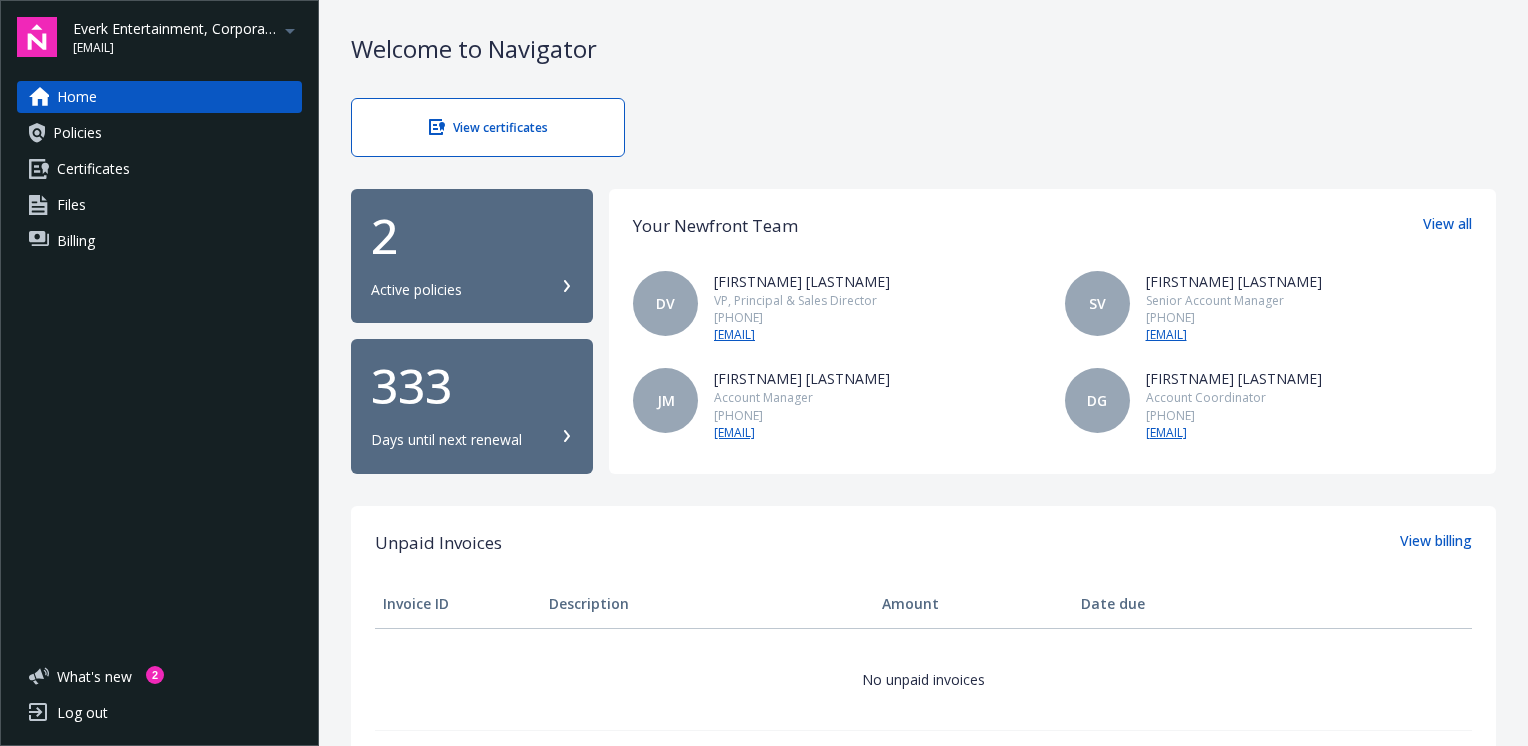click on "Policies" at bounding box center [159, 133] 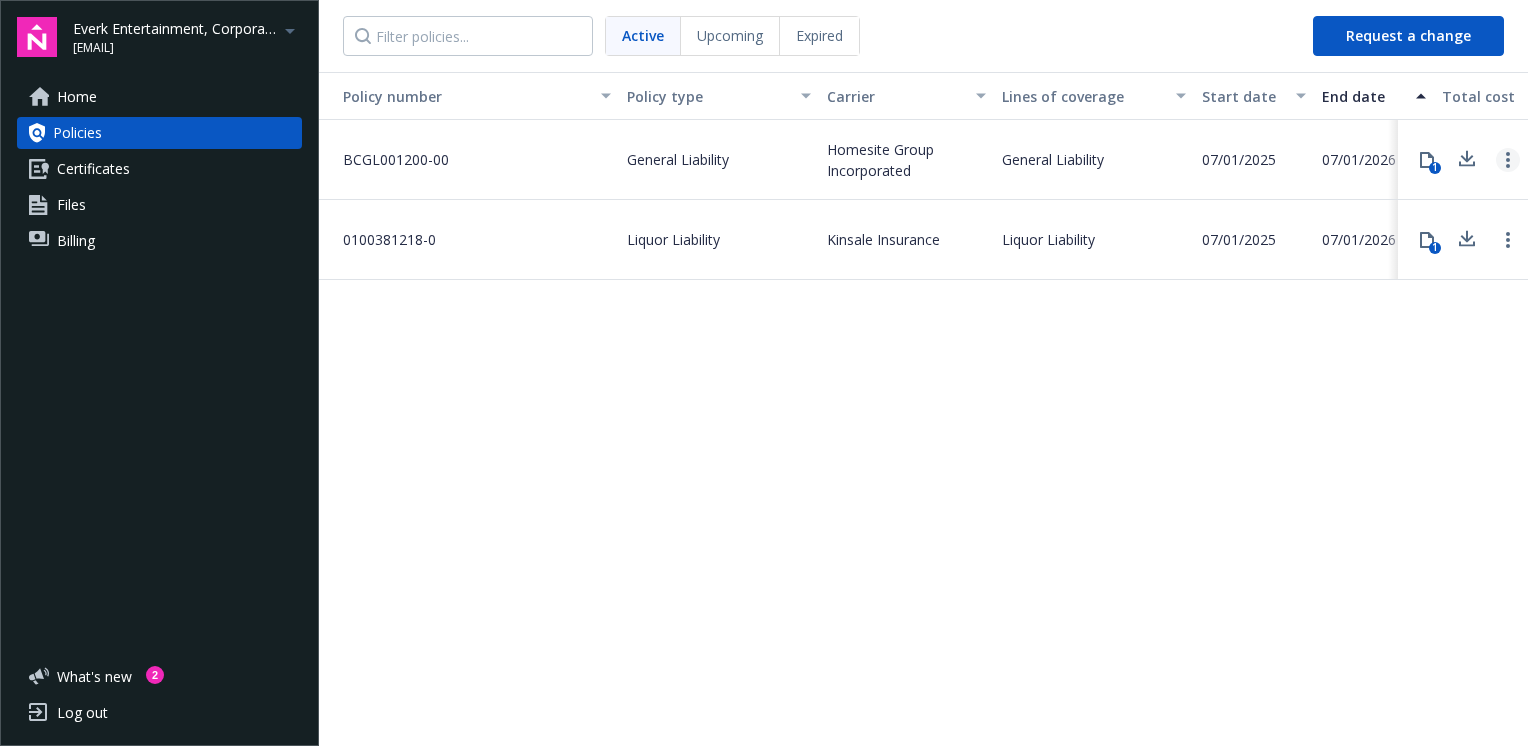 click 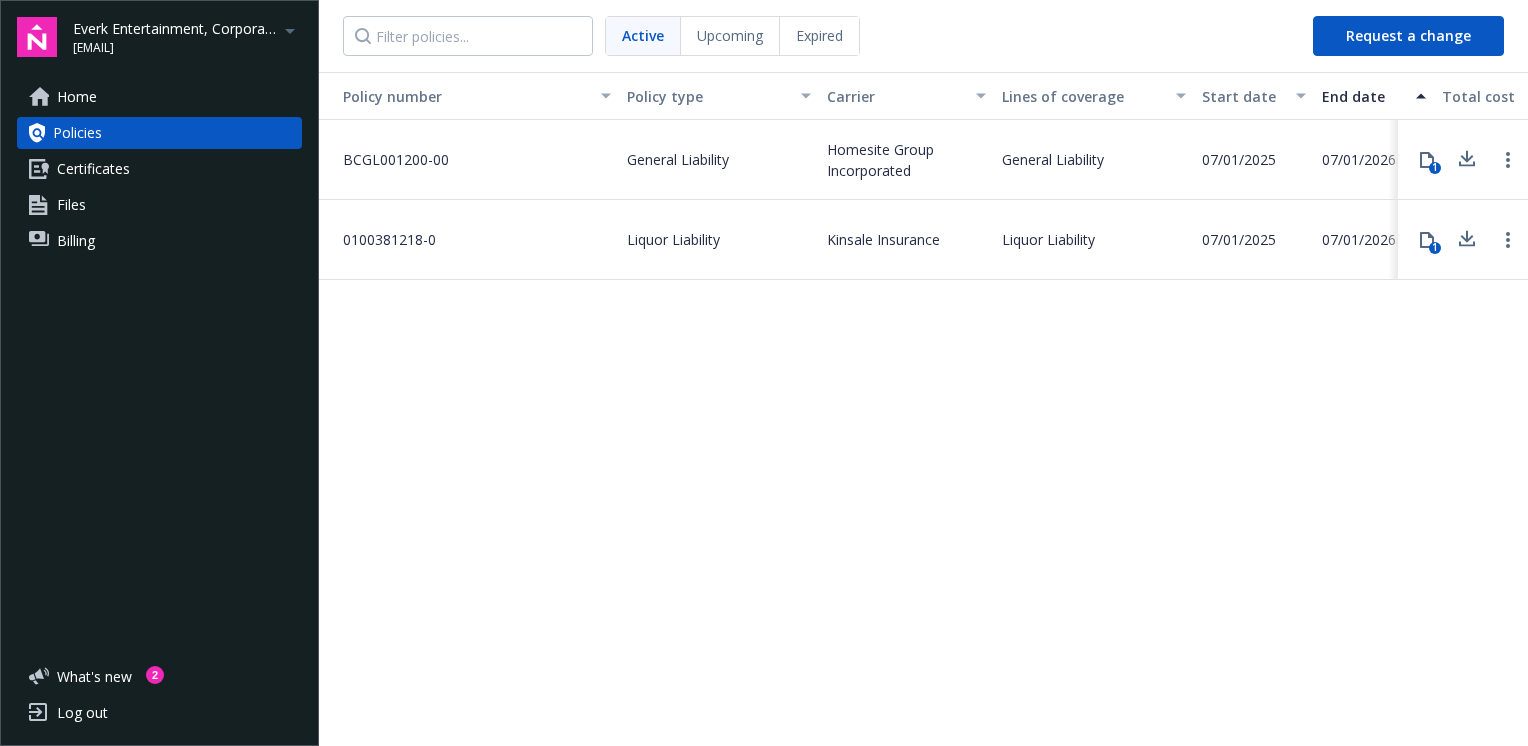 click on "07/01/2025" at bounding box center [1254, 160] 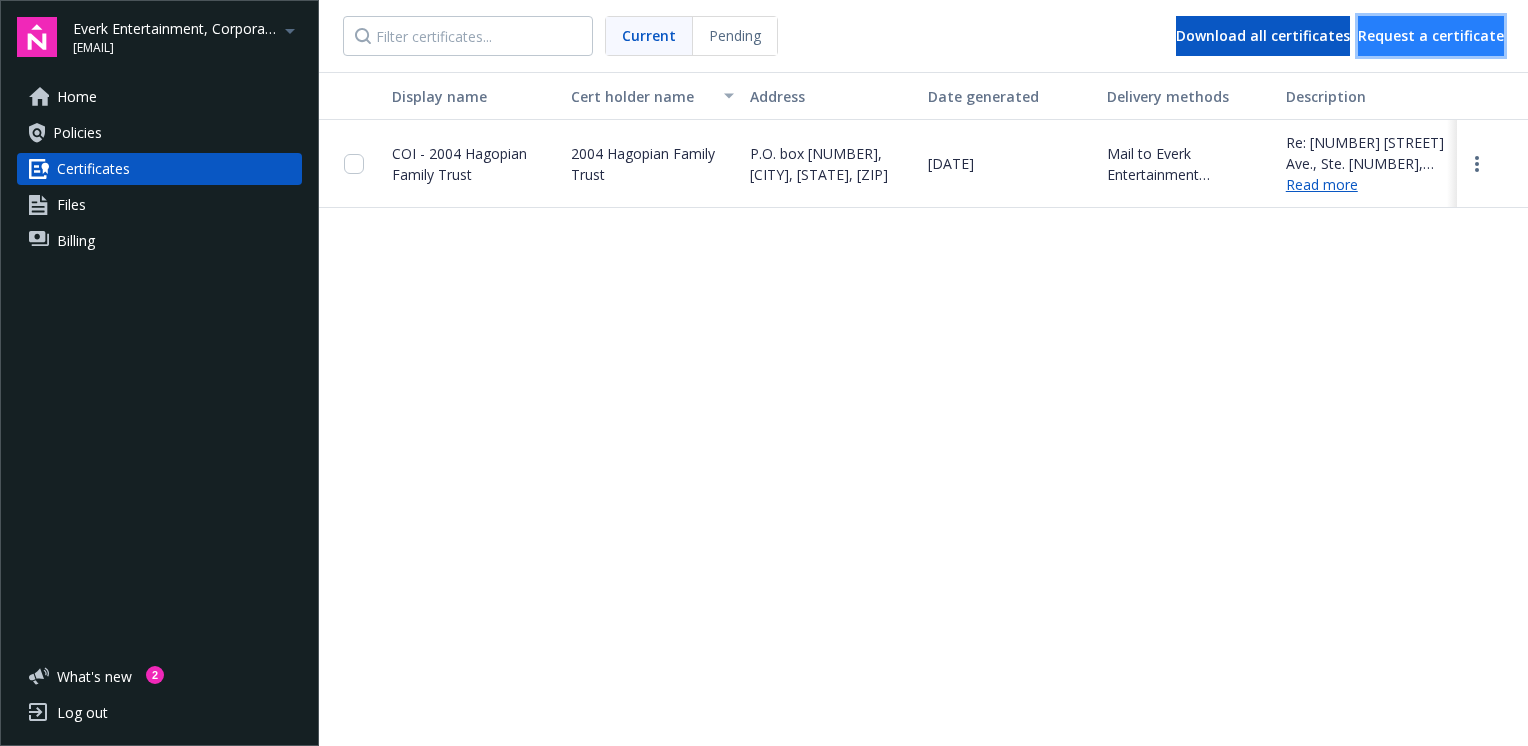 click on "Request a certificate" at bounding box center [1431, 35] 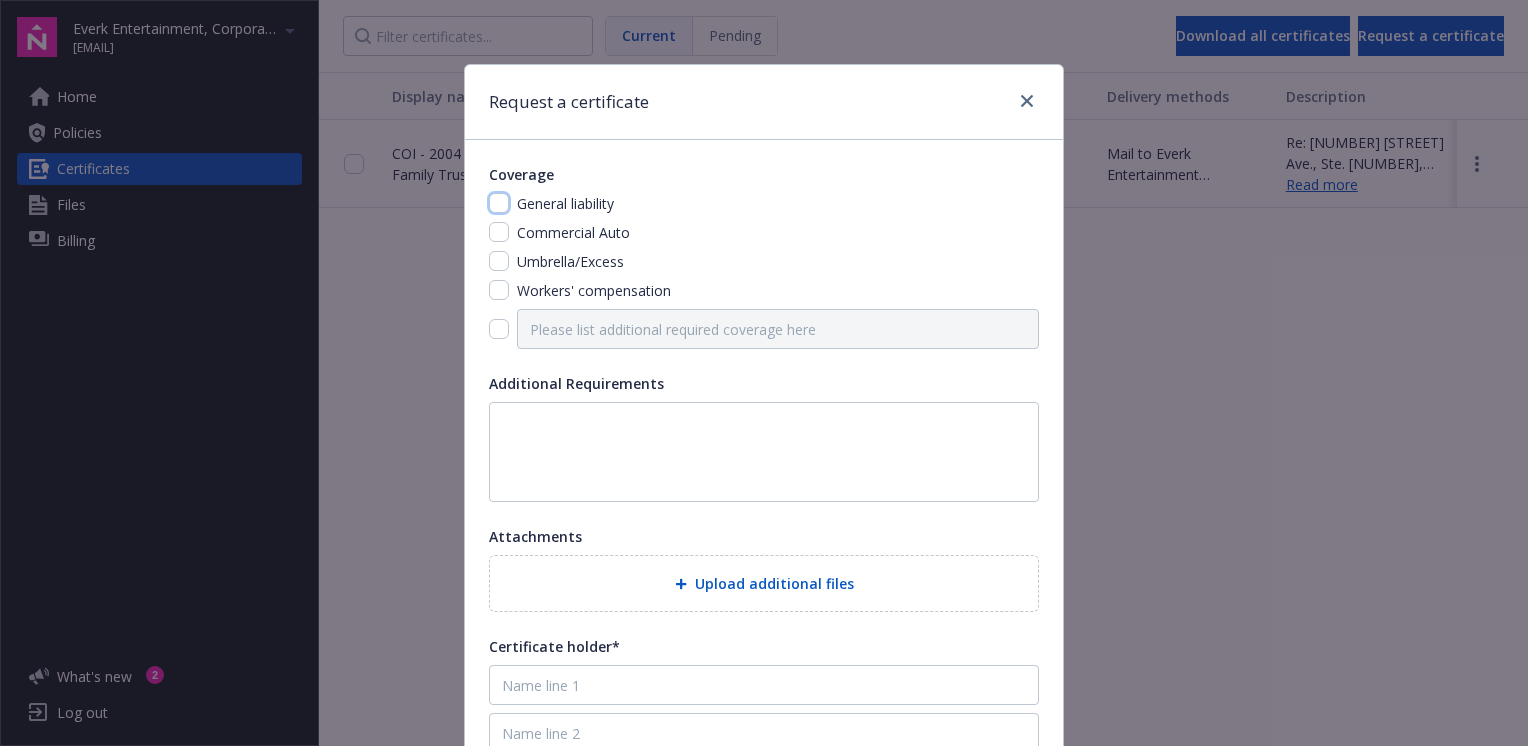 click at bounding box center (499, 203) 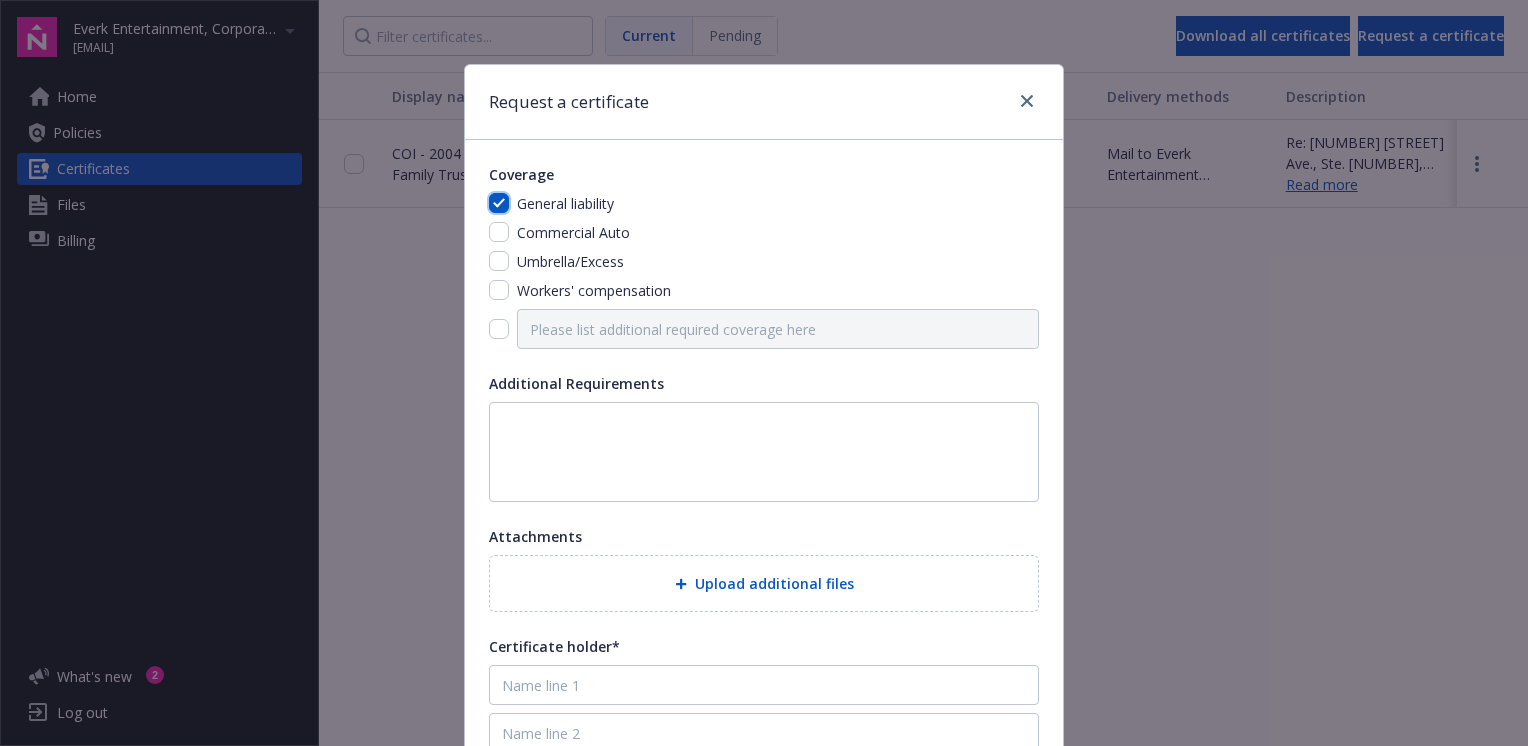checkbox on "true" 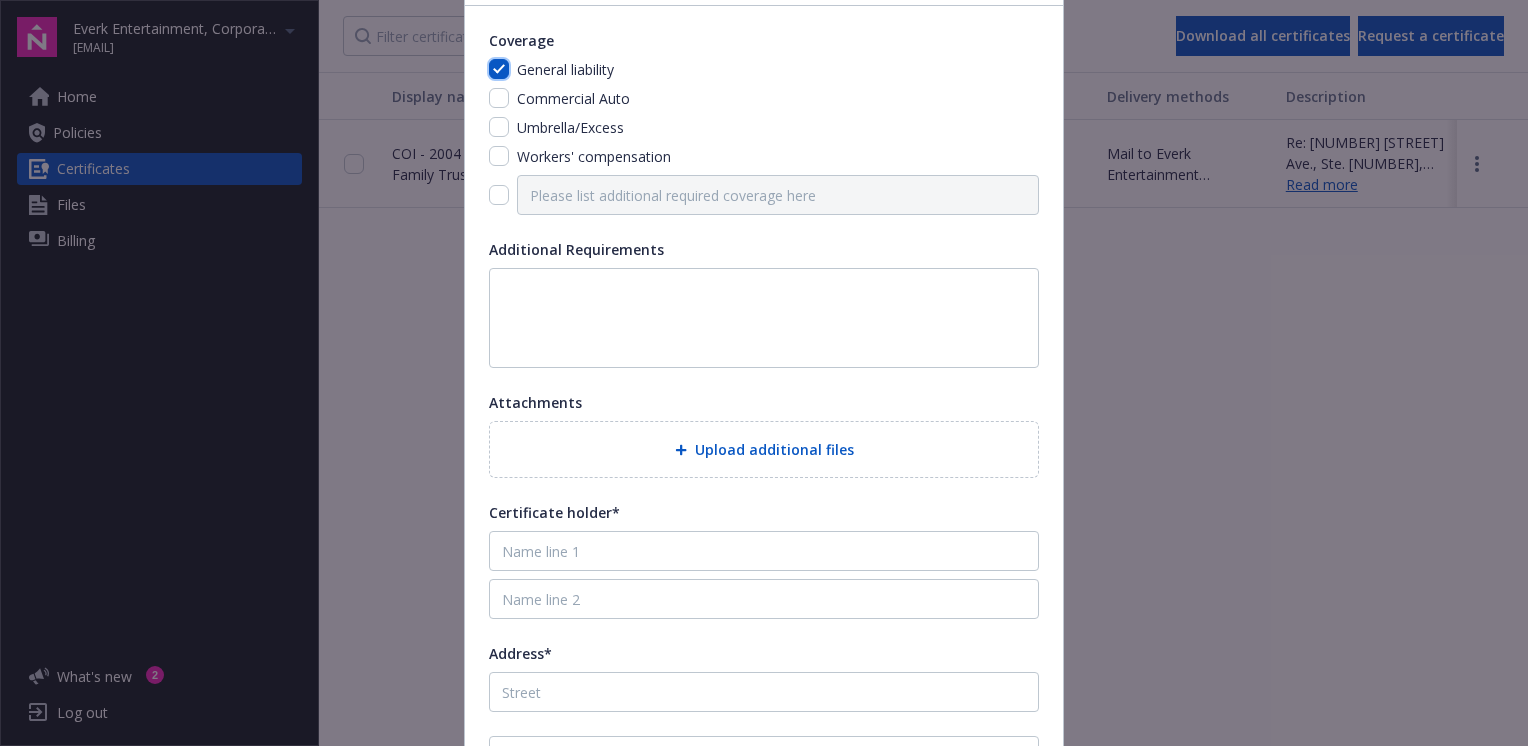 scroll, scrollTop: 100, scrollLeft: 0, axis: vertical 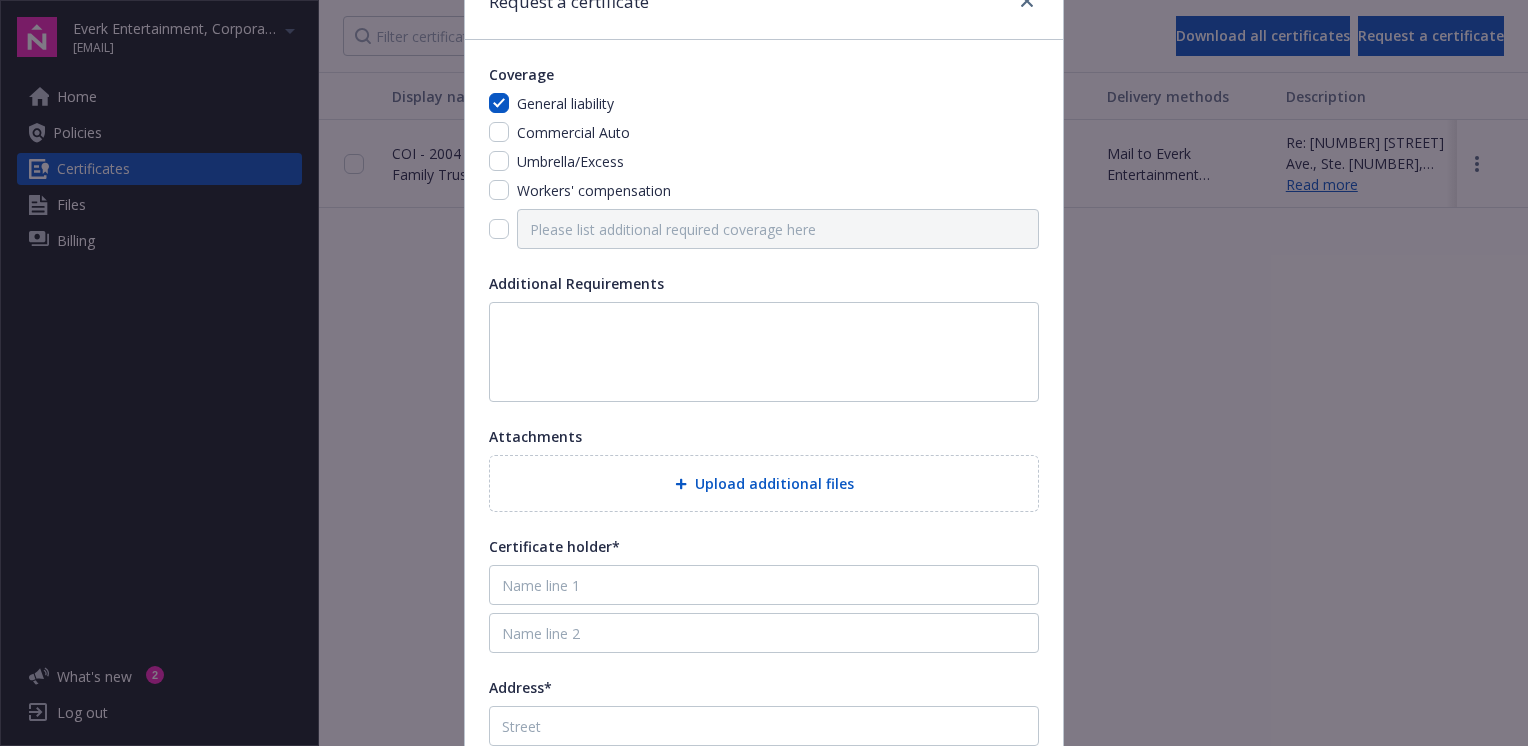 click on "Everk Entertainment, Corporation DBA Sunset Nightclub [EMAIL] Home Policies Certificates Files Billing What ' s new 2 Log out Current Pending Download all certificates Request a certificate Display name Cert holder name Address Date generated Delivery methods Description COI - 2004 Hagopian Family Trust   2004 Hagopian Family Trust P.O. box [NUMBER], [CITY], [STATE], [ZIP]  [DATE] Mail to Everk Entertainment Corporation, [NUMBER] [STREET] Suite [NUMBER], [CITY], [STATE], [ZIP] Re: [NUMBER] [STREET] Ave., Ste. [NUMBER], [CITY], [STATE], [ZIP].
2004 Hagopian Family Trust is included as an additional insured as required by a written contract with respect to General Liability. Read more Upload progress Certificates - Everk Entertainment, Corporation DBA Sunset Nightclub - Newfront Request a certificate Coverage General liability Commercial Auto Umbrella/Excess Workers' compensation Additional Requirements Attachments Upload additional files Certificate holder* Address* Cancel Confirm request" at bounding box center [764, 373] 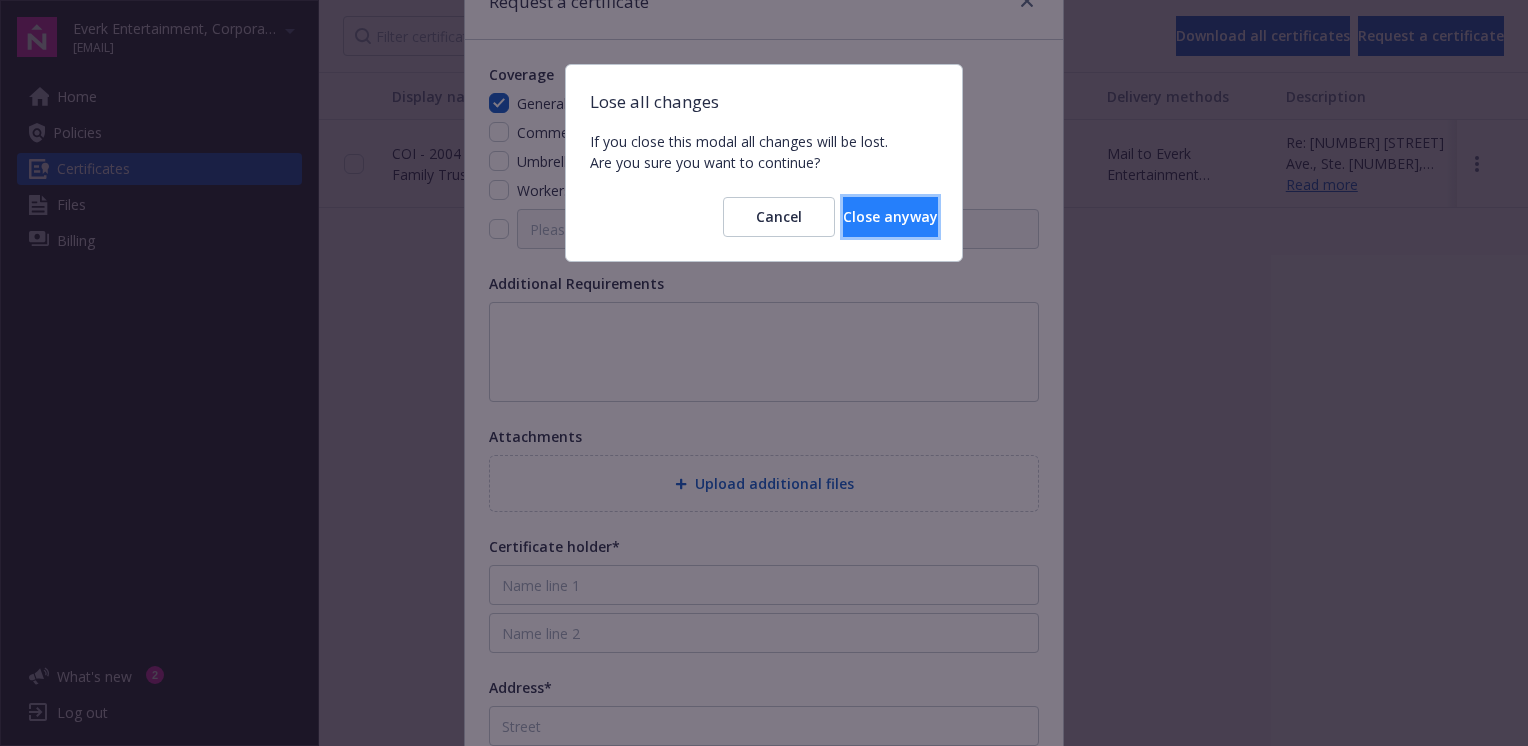 click on "Close anyway" at bounding box center [890, 216] 